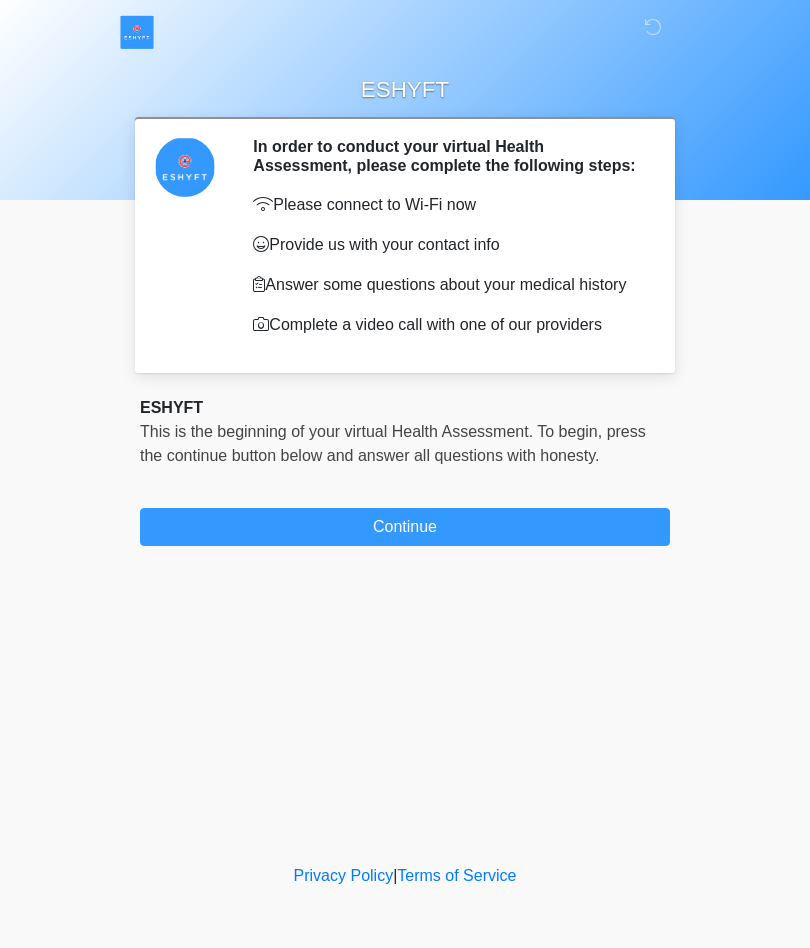 scroll, scrollTop: 0, scrollLeft: 0, axis: both 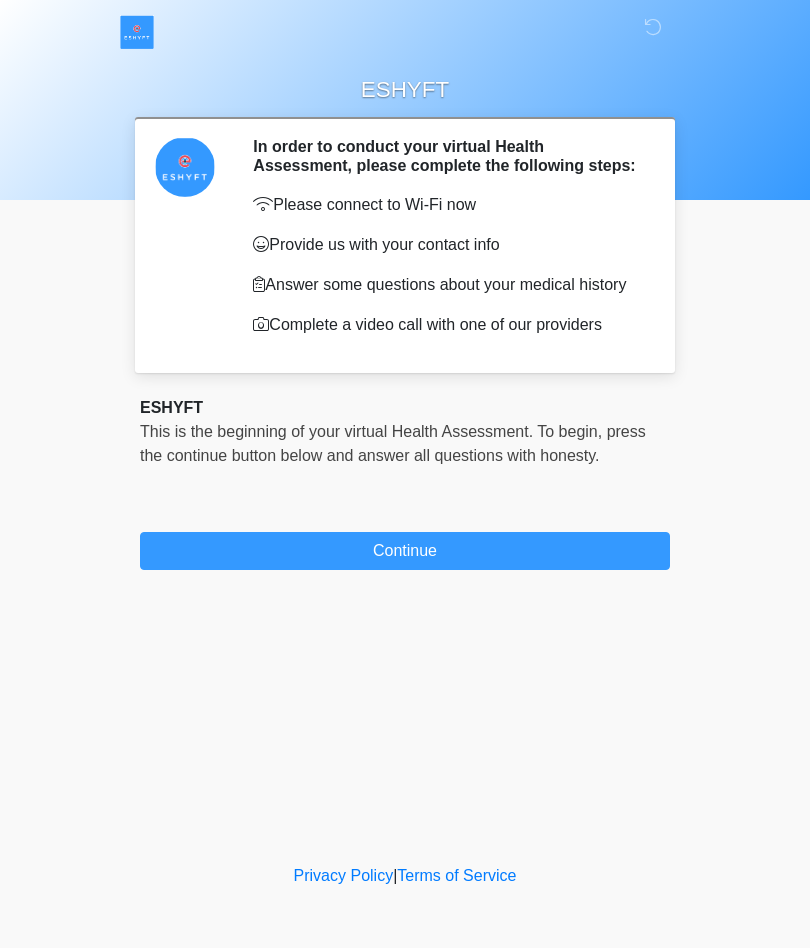 click on "Continue" at bounding box center [405, 551] 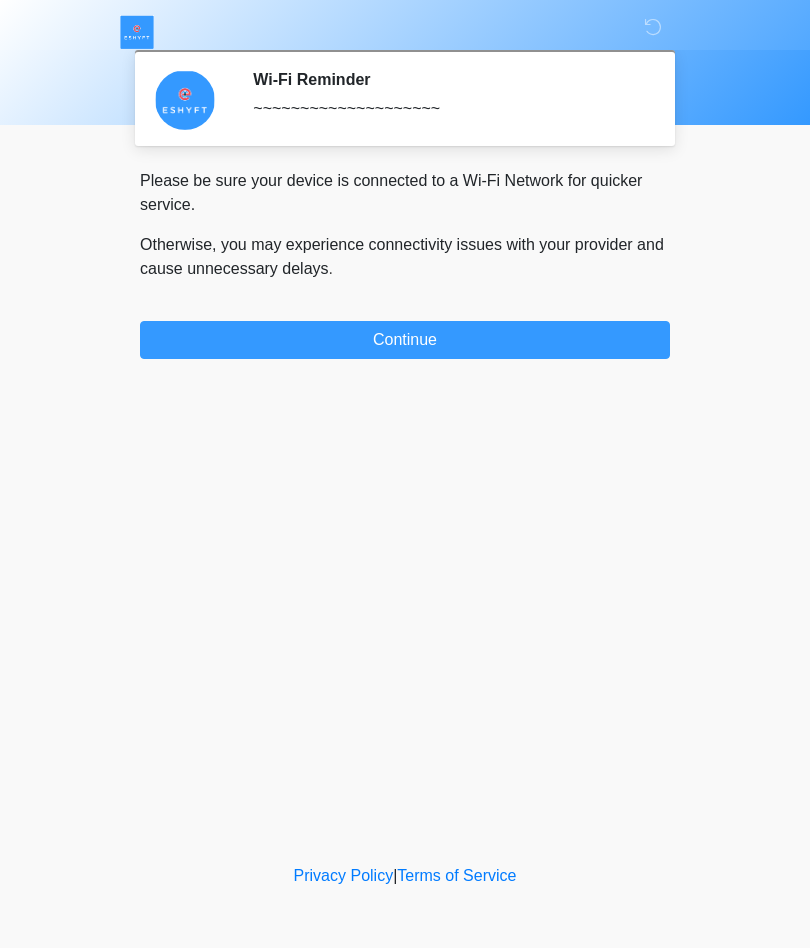 click on "Continue" at bounding box center [405, 340] 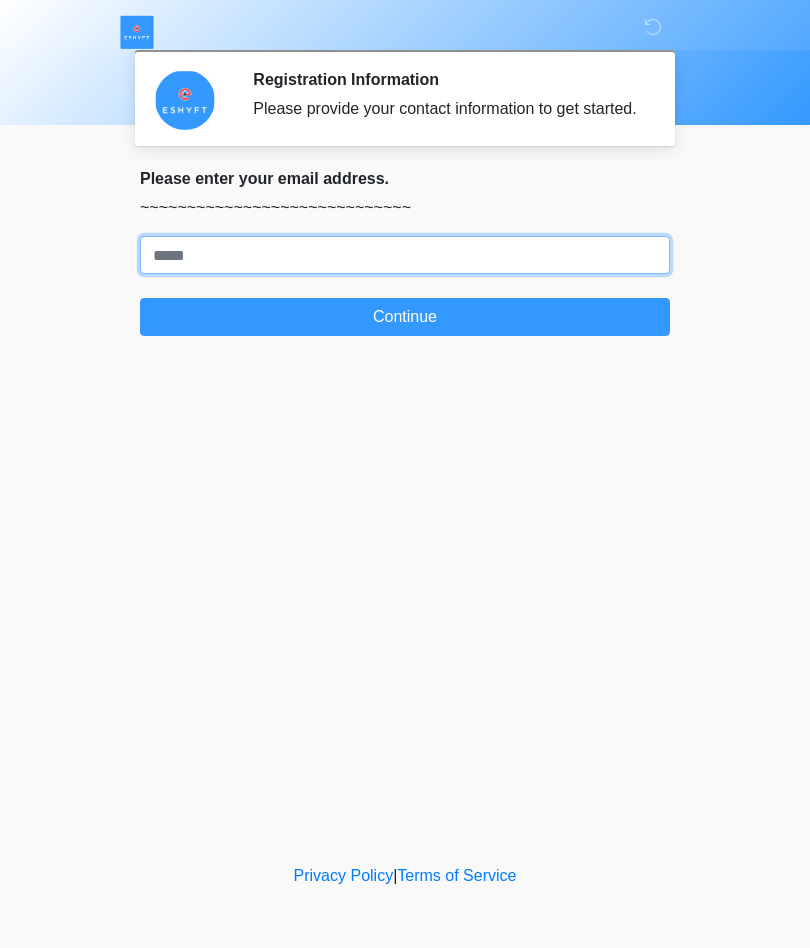 click on "Where should we email your response?" at bounding box center (405, 255) 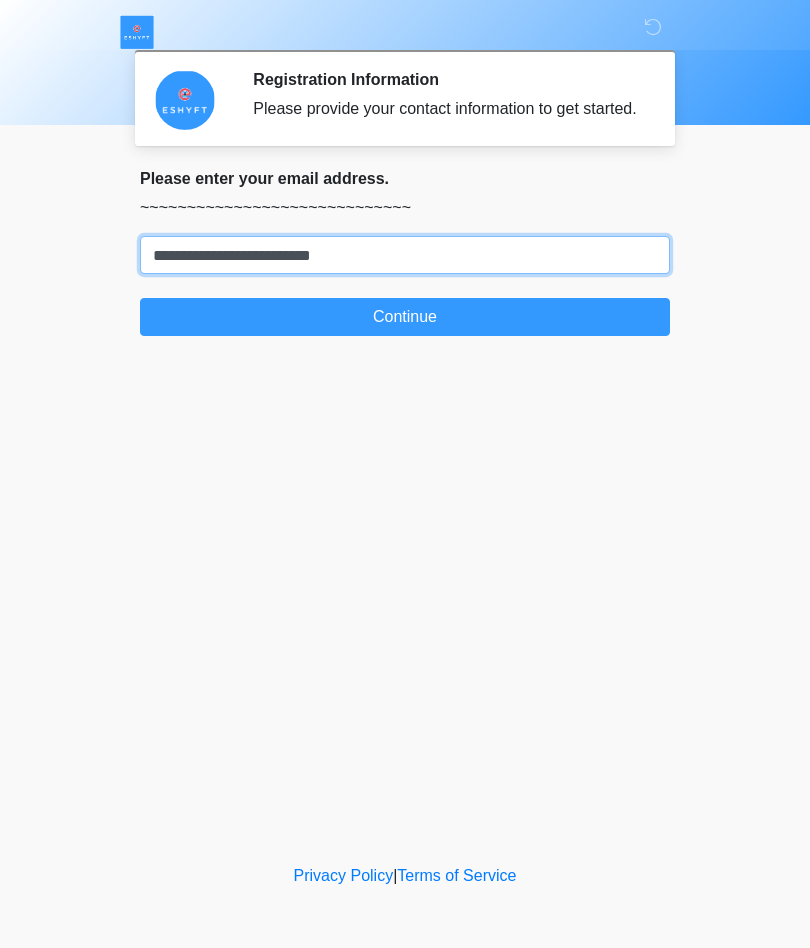 type on "**********" 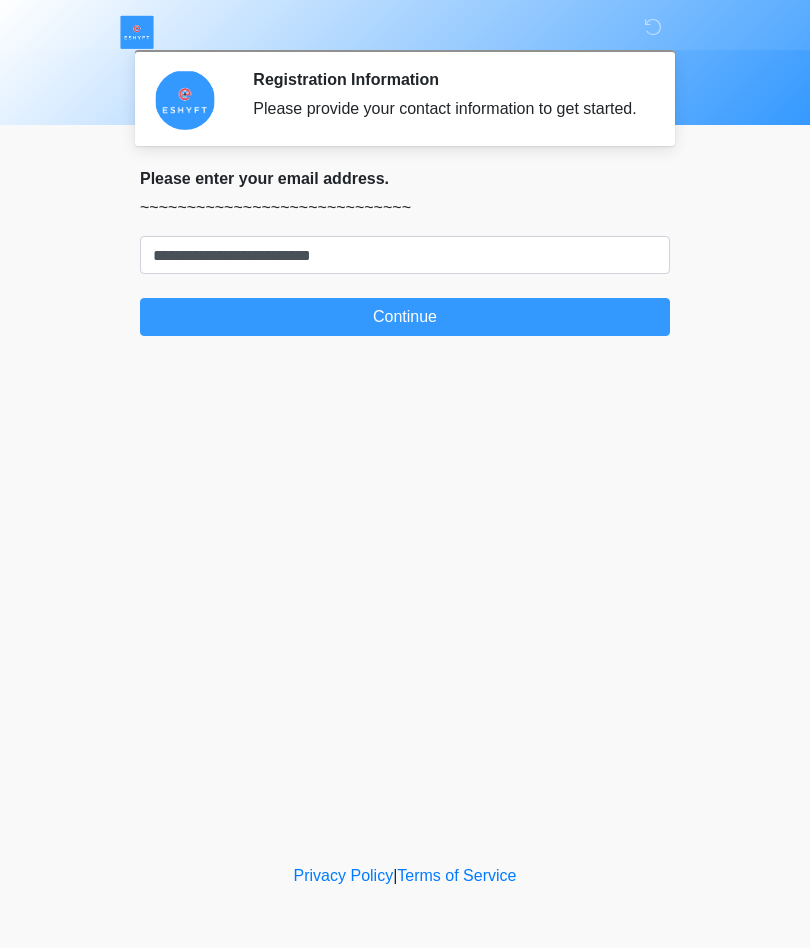 click on "Continue" at bounding box center (405, 317) 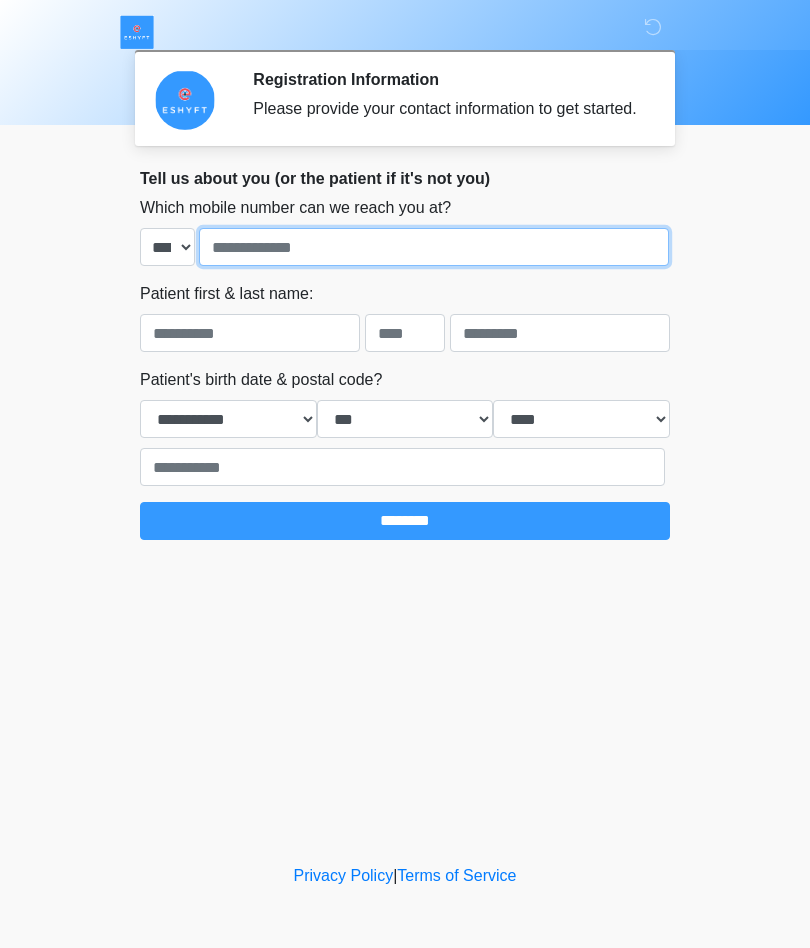 click at bounding box center [434, 247] 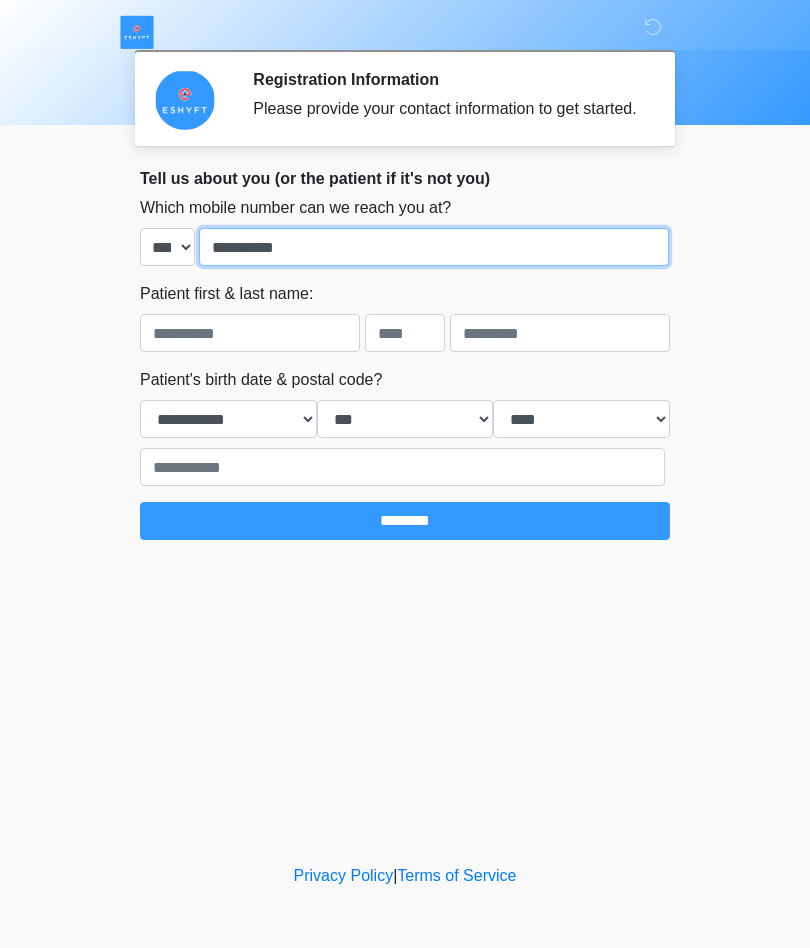 type on "**********" 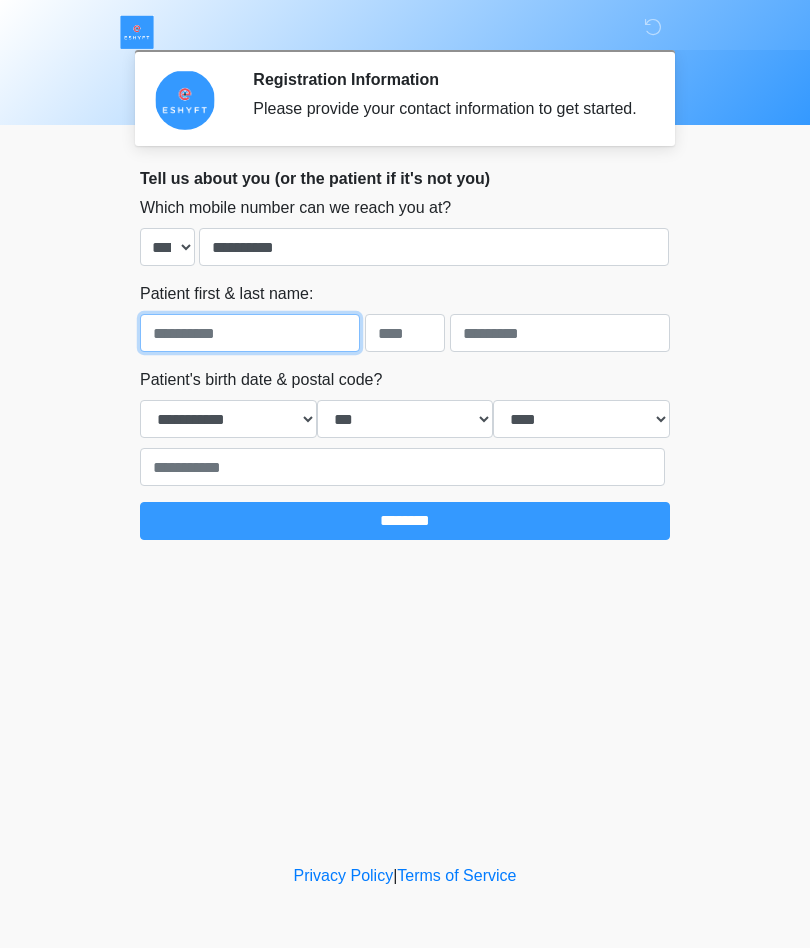 click at bounding box center [250, 333] 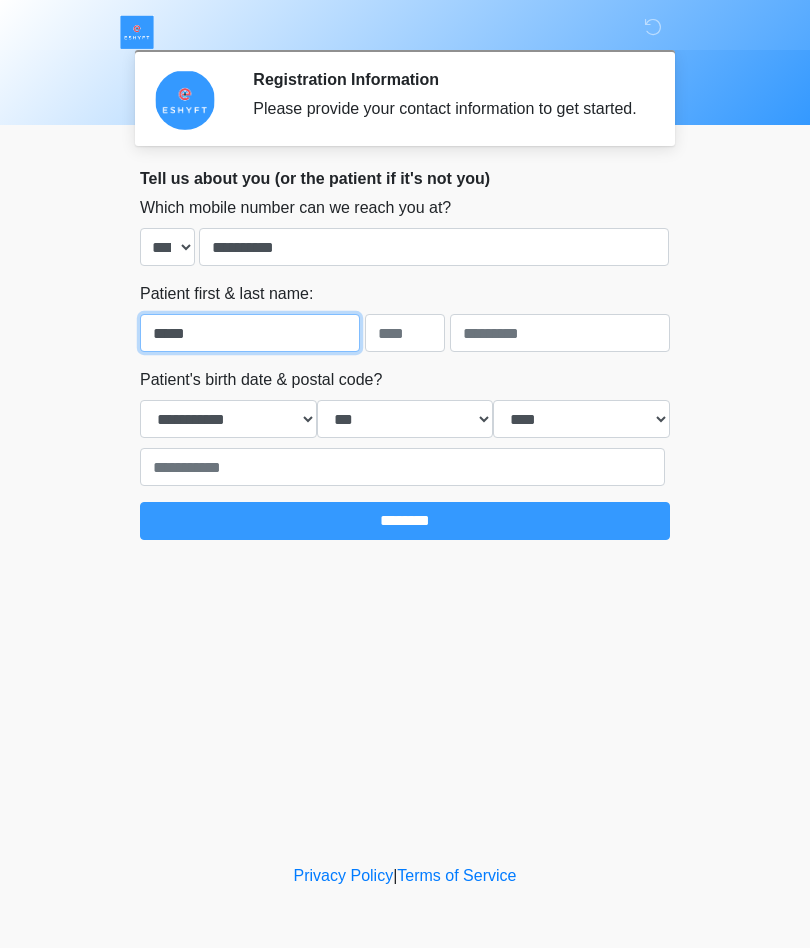 type on "*****" 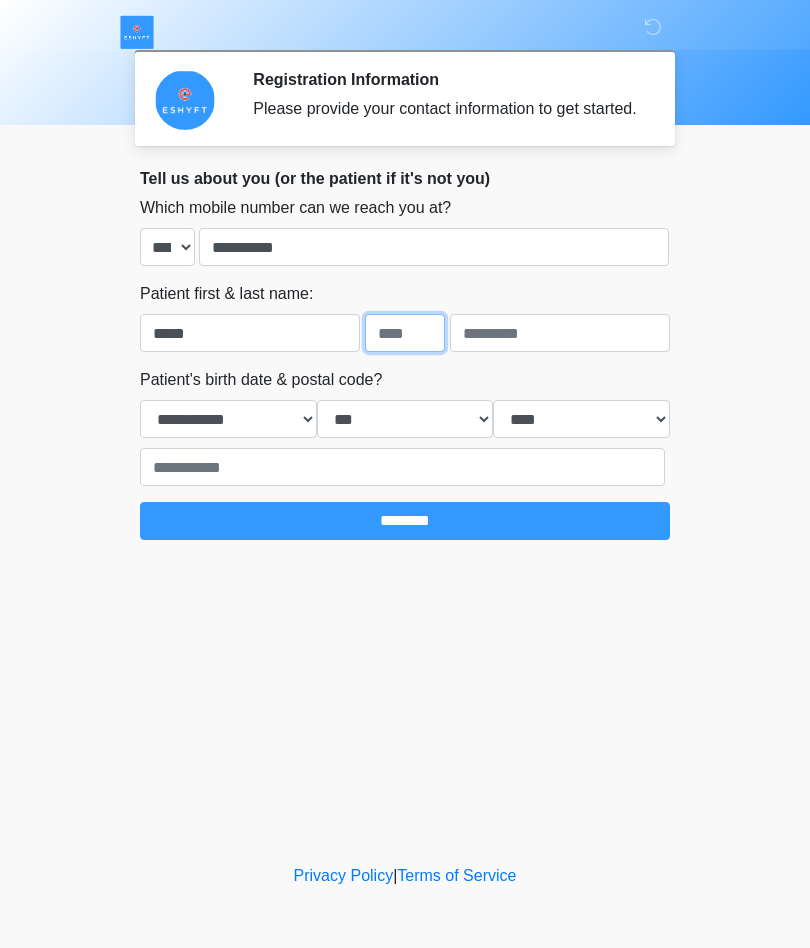 click at bounding box center (405, 333) 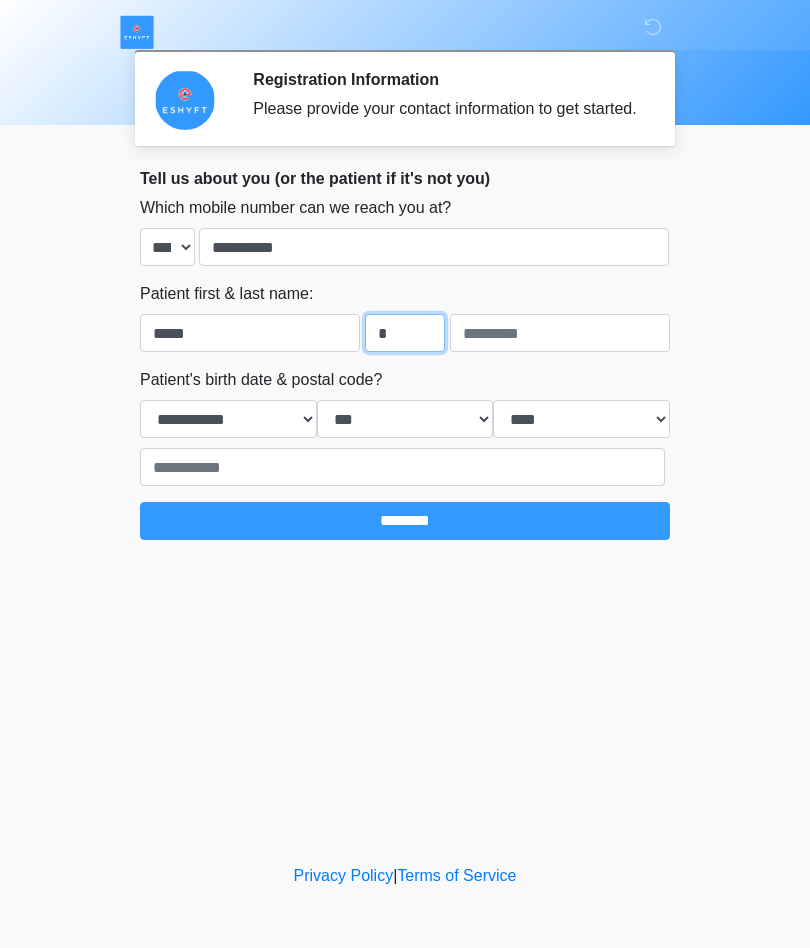 type on "*" 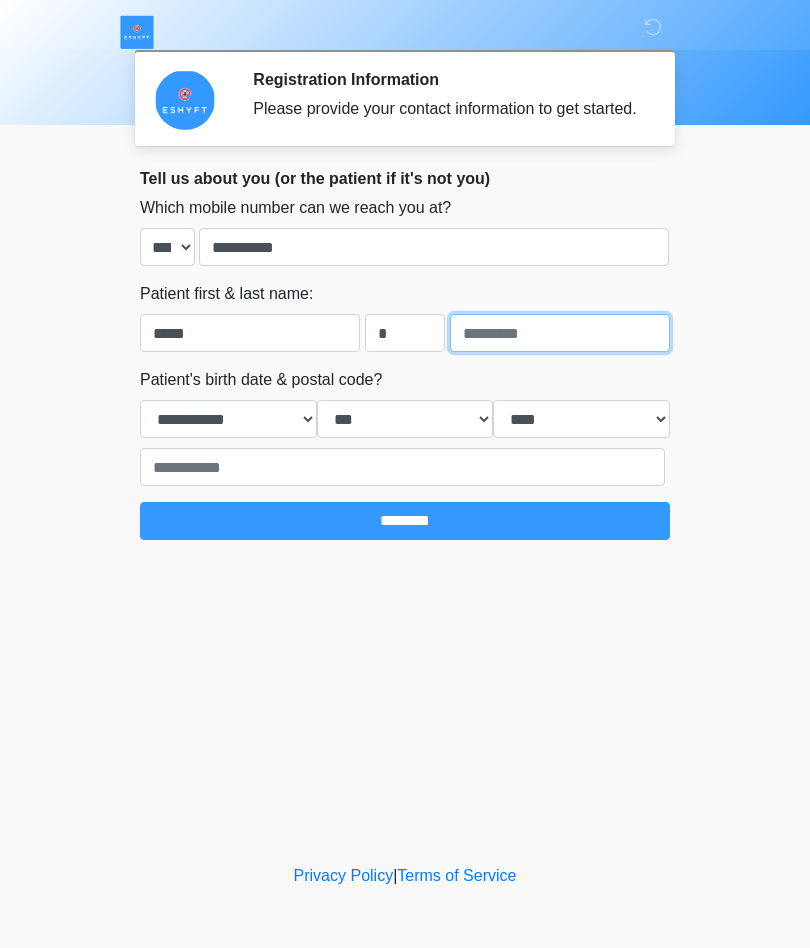 click at bounding box center (560, 333) 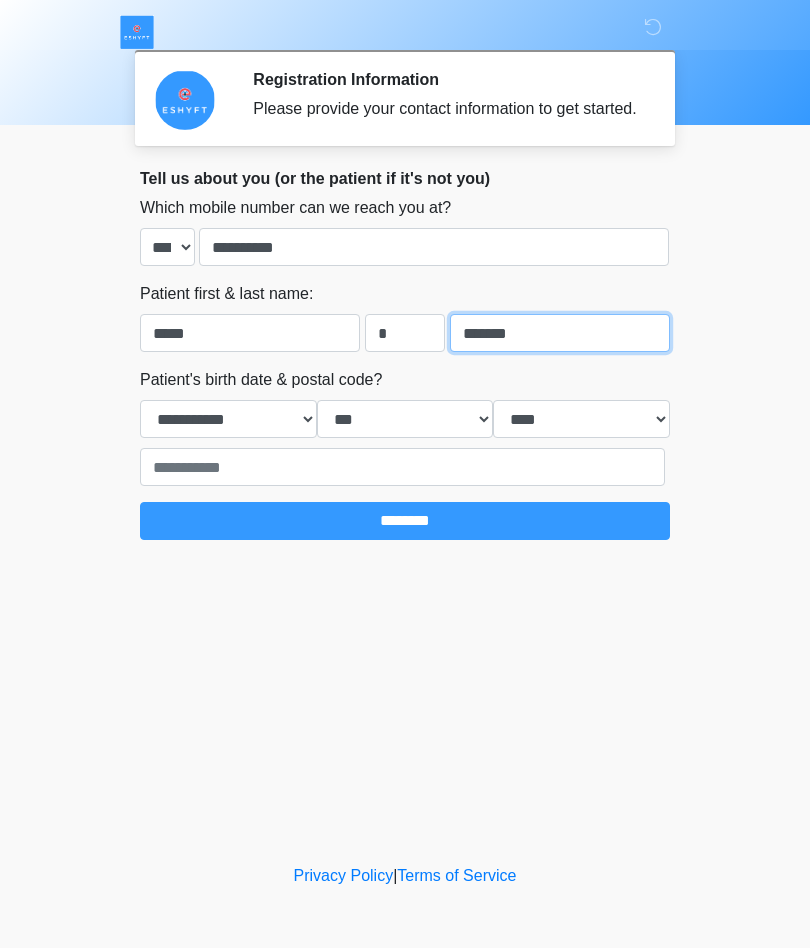 type on "*******" 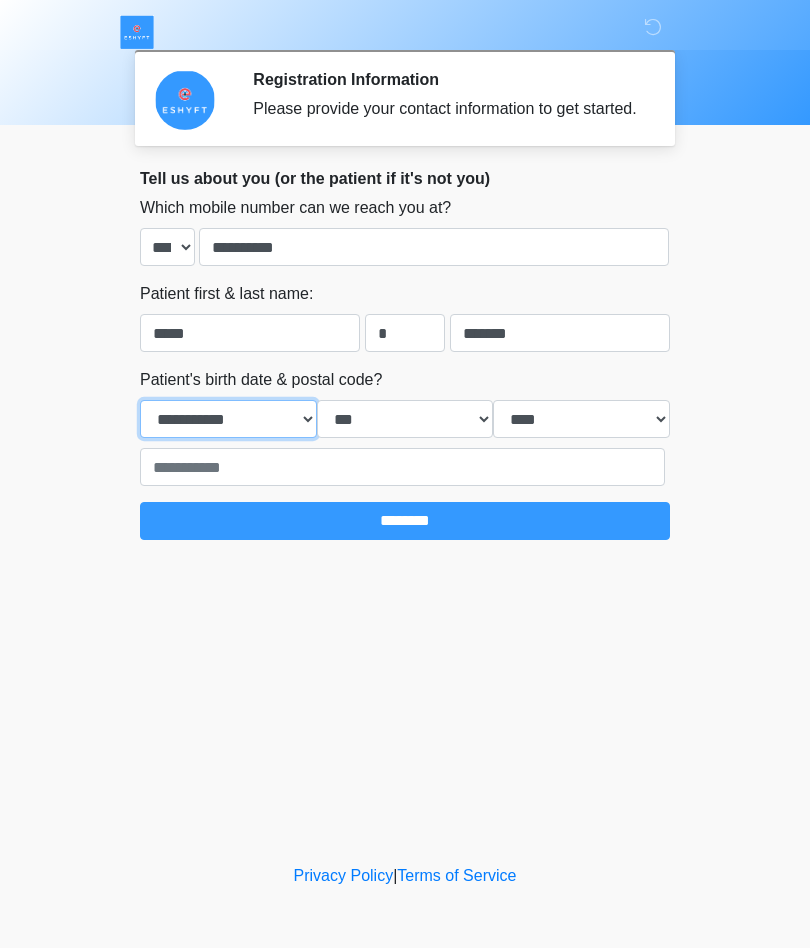 click on "**********" at bounding box center [228, 419] 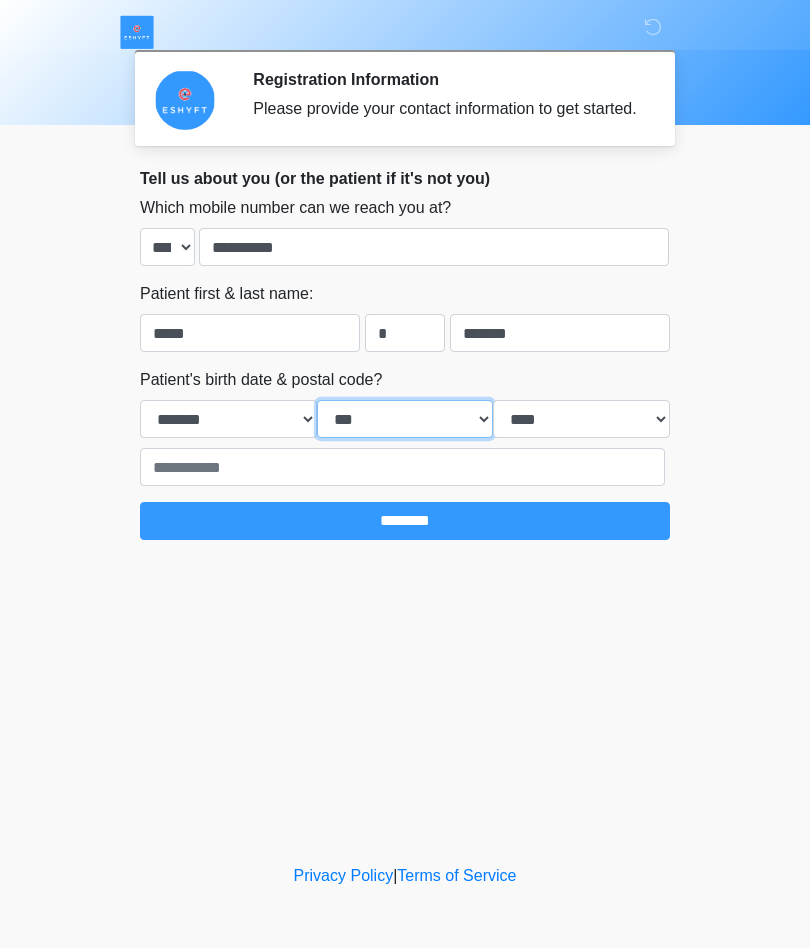 click on "***
*
*
*
*
*
*
*
*
*
**
**
**
**
**
**
**
**
**
**
**
**
**
**
**
**
**
**
**
**
**
**" at bounding box center [405, 419] 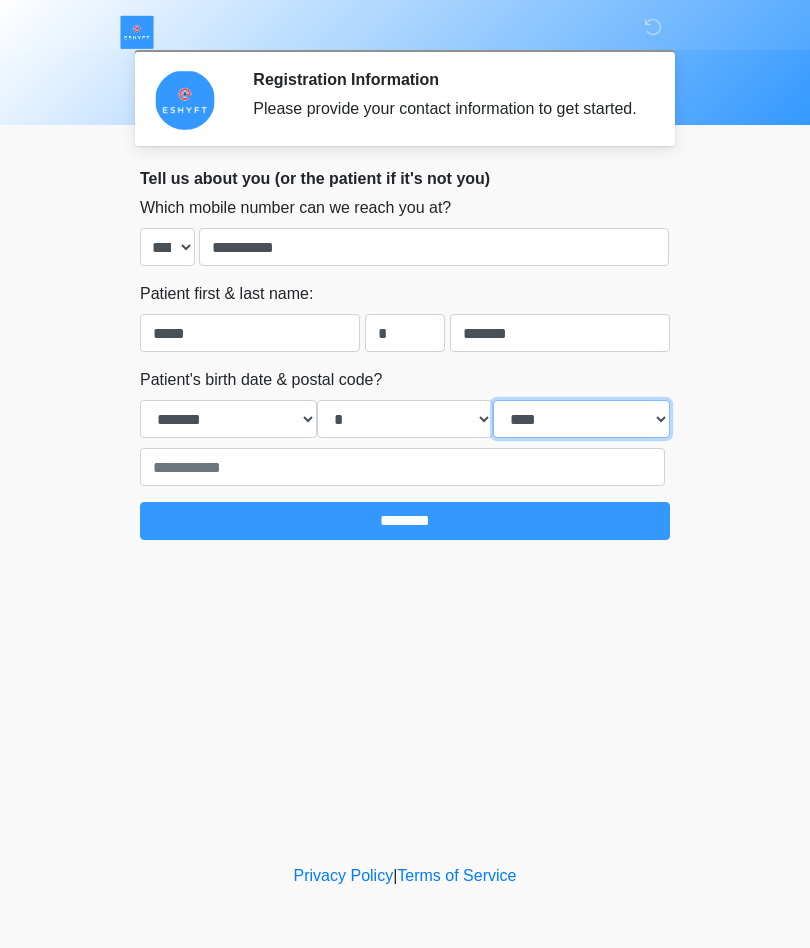 click on "****
****
****
****
****
****
****
****
****
****
****
****
****
****
****
****
****
****
****
****
****
****
****
****
****
****
****
****
****
****
****
****
****
****
****
****
****
****
****
****
****
****
****
****
****
****
****
****
****
****
****
****
****
****
****
****
****
****
****
****
****
****
****
****
****
****
****
****
****
****
****
****
****
****
****
****
****
****
****
****
****
****
****
****
****
****
****
****
****
****
****
****
****
****
****
****
****
****
****
****
****
****" at bounding box center (581, 419) 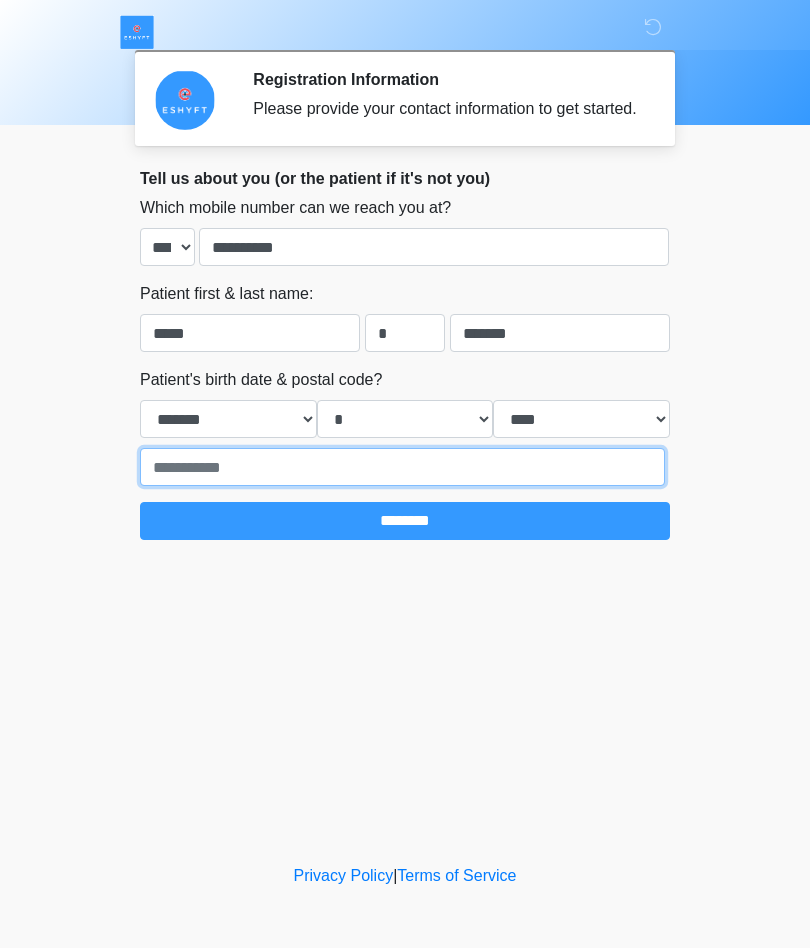 click at bounding box center (402, 467) 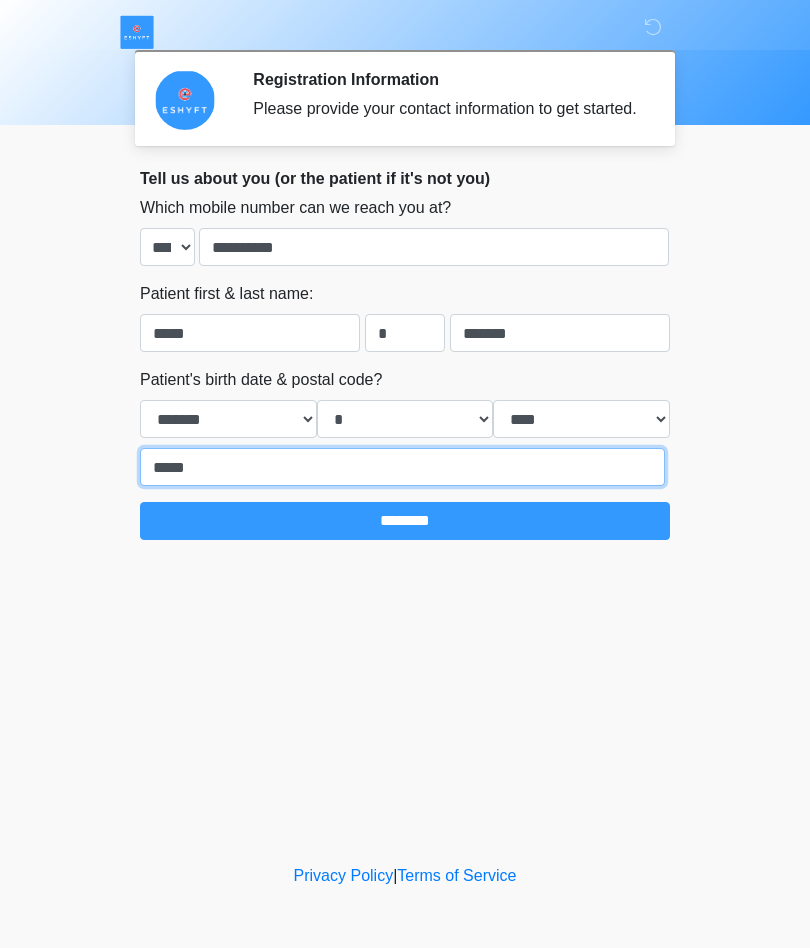 type on "*****" 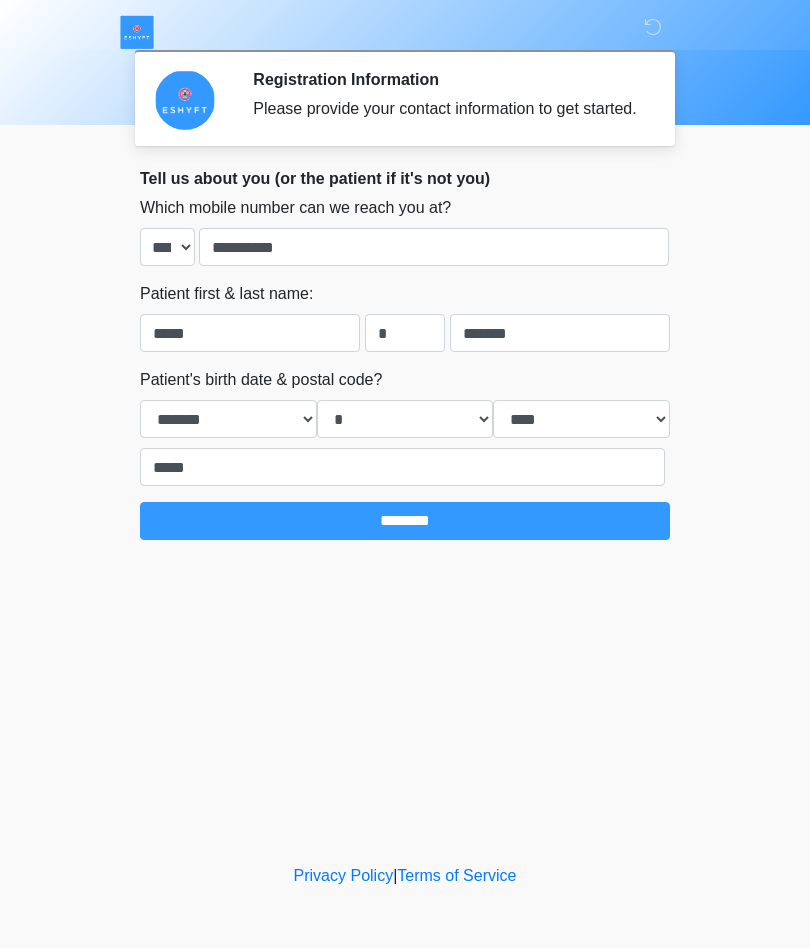 click on "********" at bounding box center (405, 521) 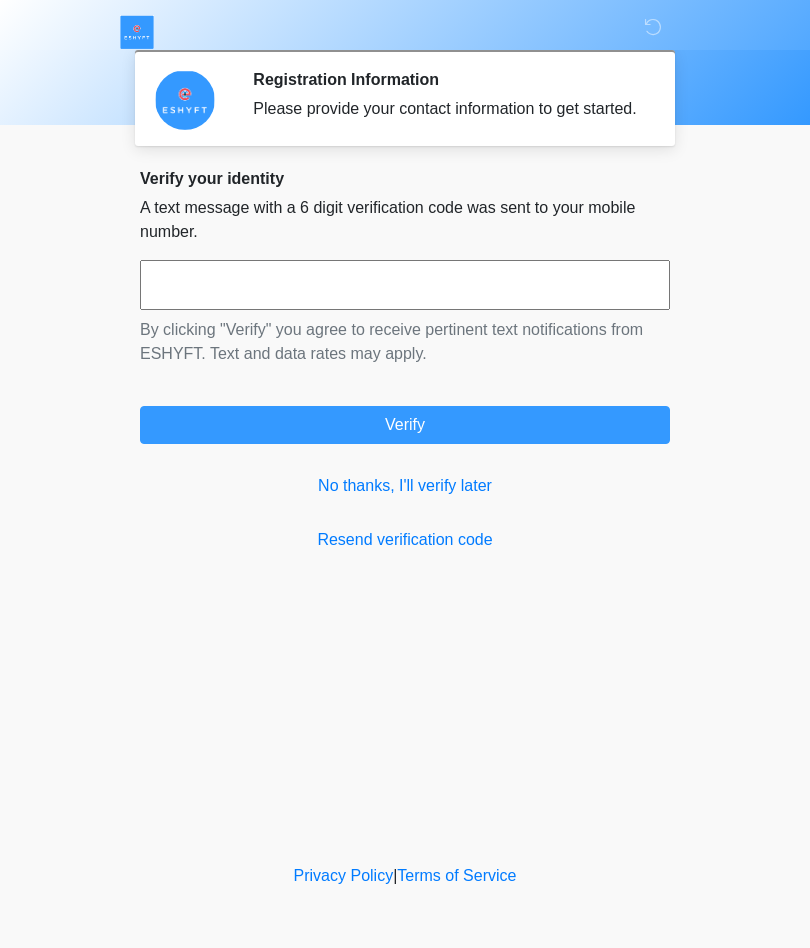 click on "No thanks, I'll verify later" at bounding box center [405, 486] 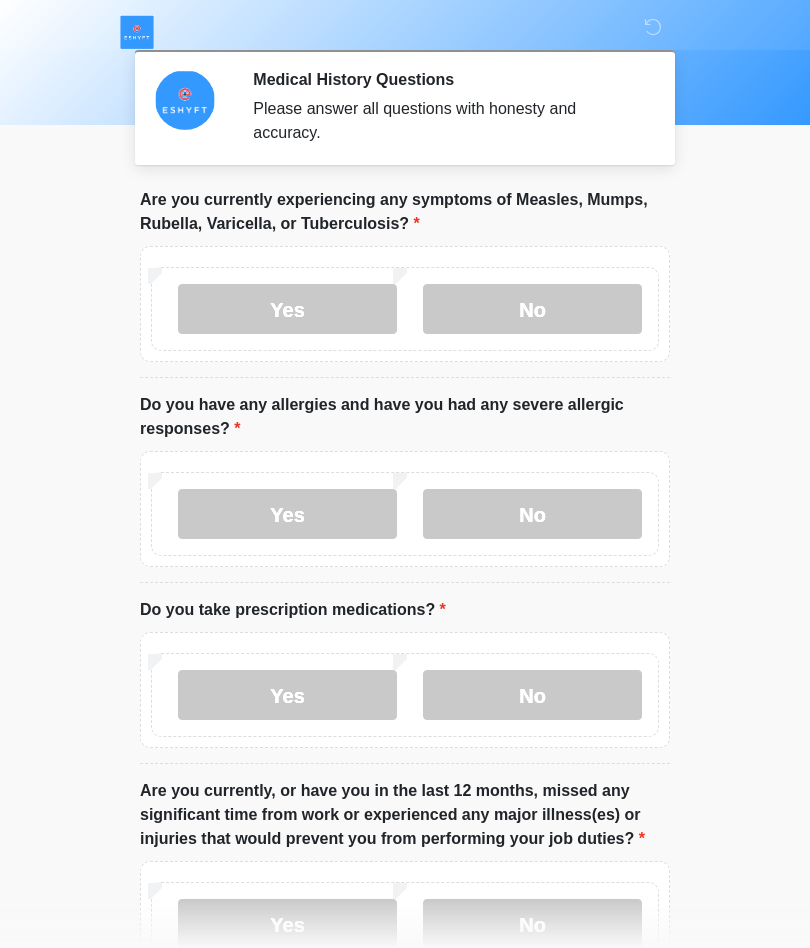 click on "No" at bounding box center (532, 309) 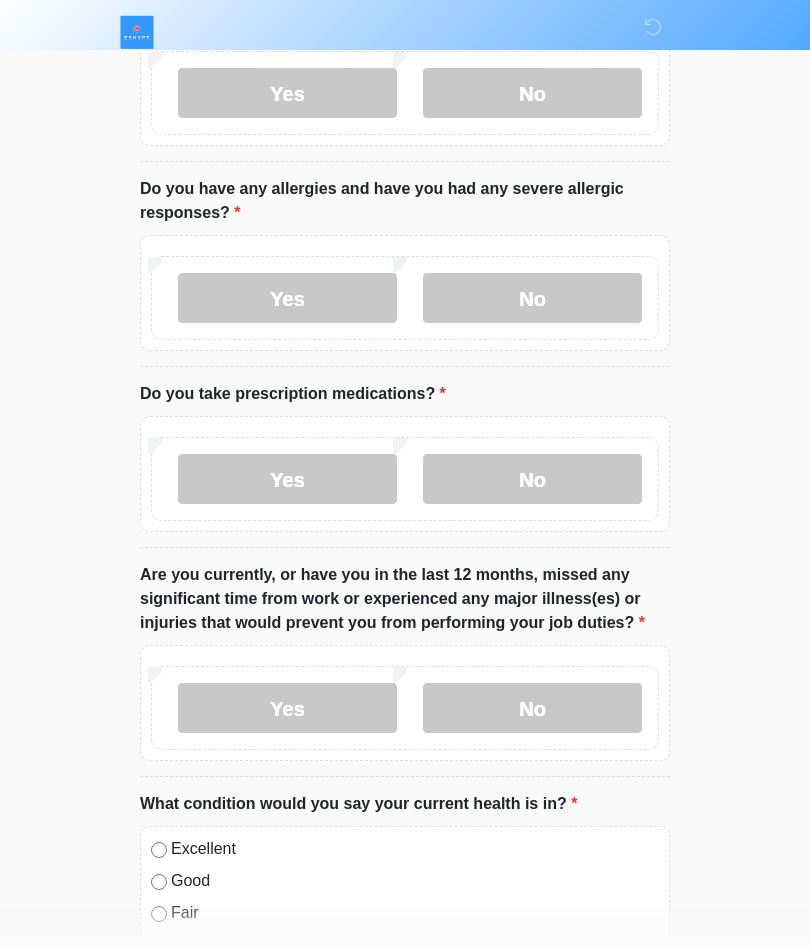 scroll, scrollTop: 231, scrollLeft: 0, axis: vertical 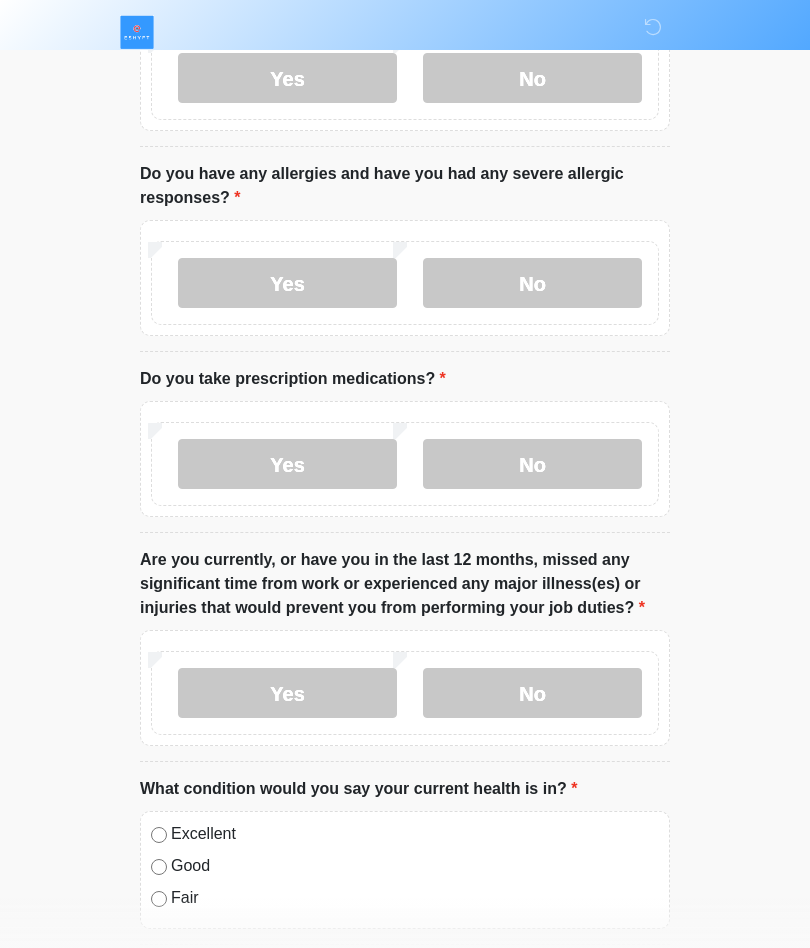 click on "No" at bounding box center [532, 464] 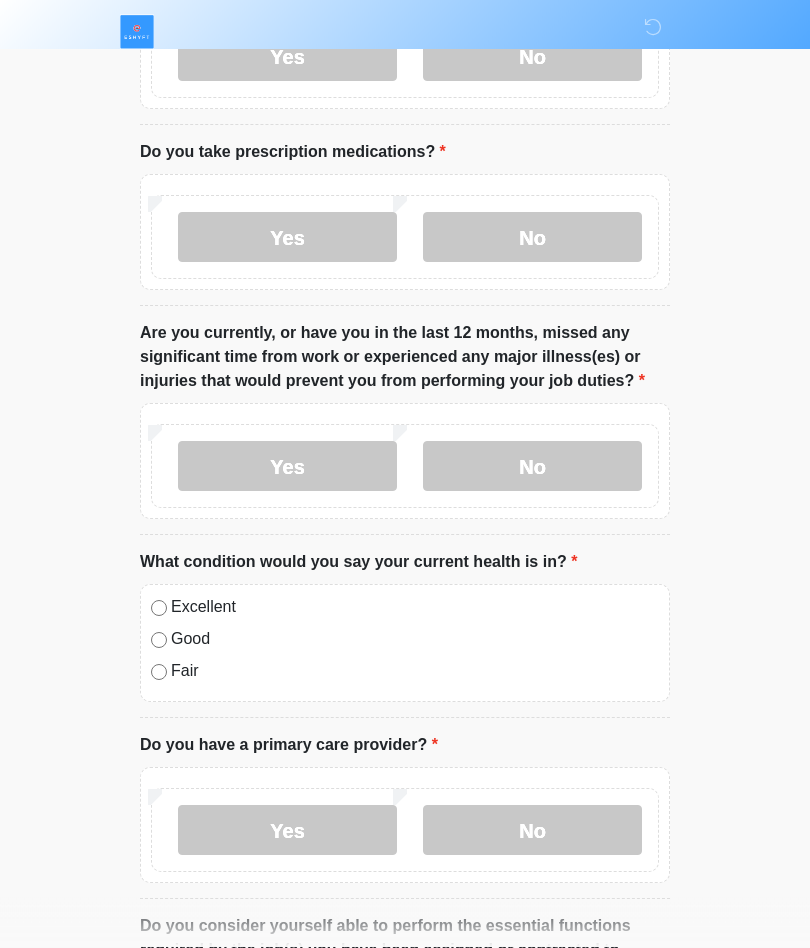 scroll, scrollTop: 460, scrollLeft: 0, axis: vertical 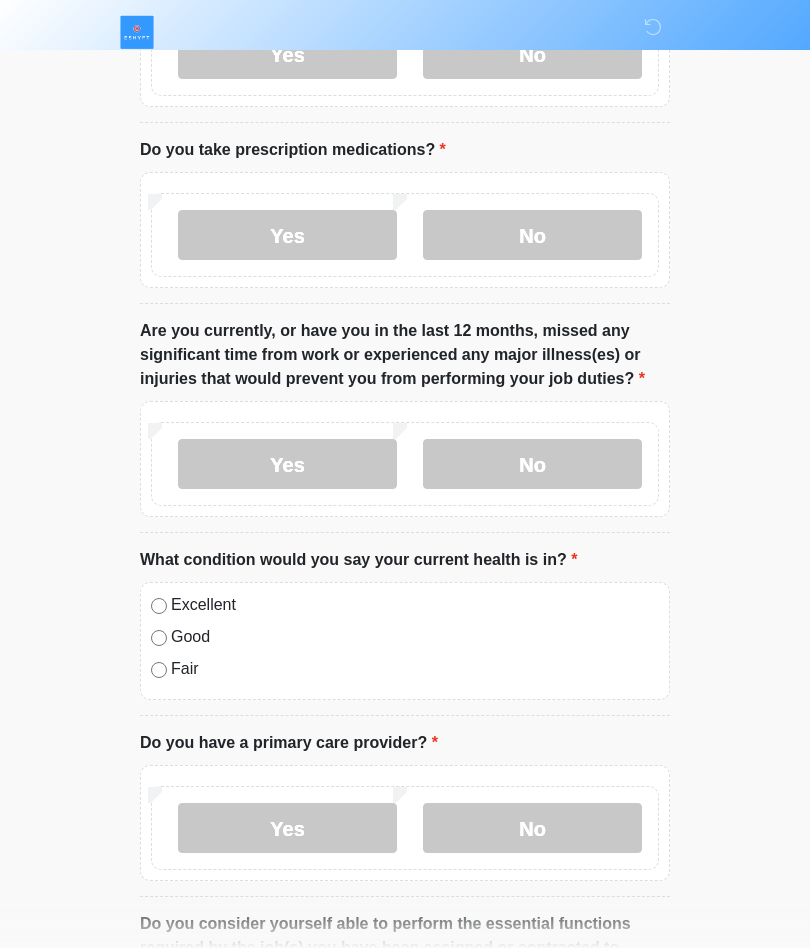 click on "No" at bounding box center (532, 828) 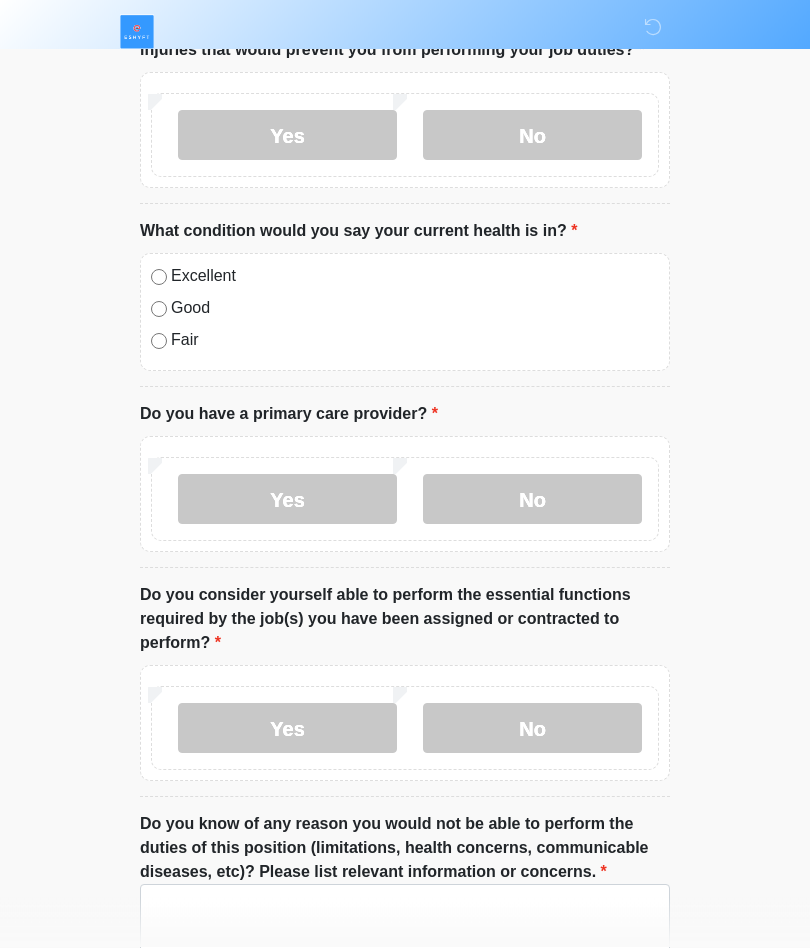scroll, scrollTop: 834, scrollLeft: 0, axis: vertical 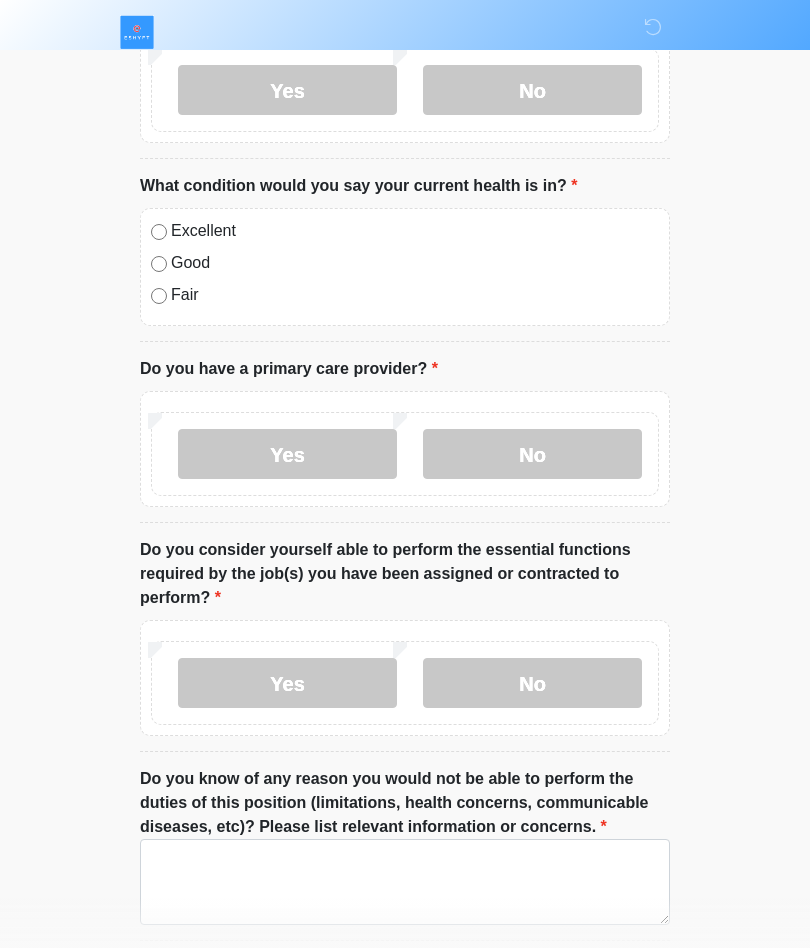 click on "Yes" at bounding box center (287, 683) 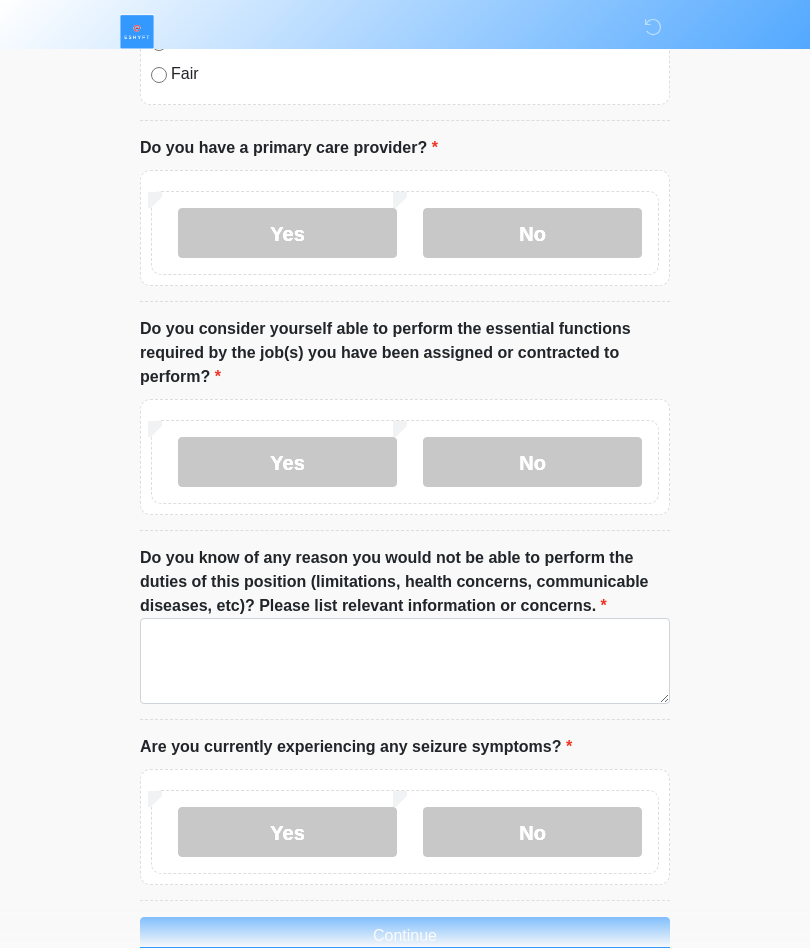 scroll, scrollTop: 1055, scrollLeft: 0, axis: vertical 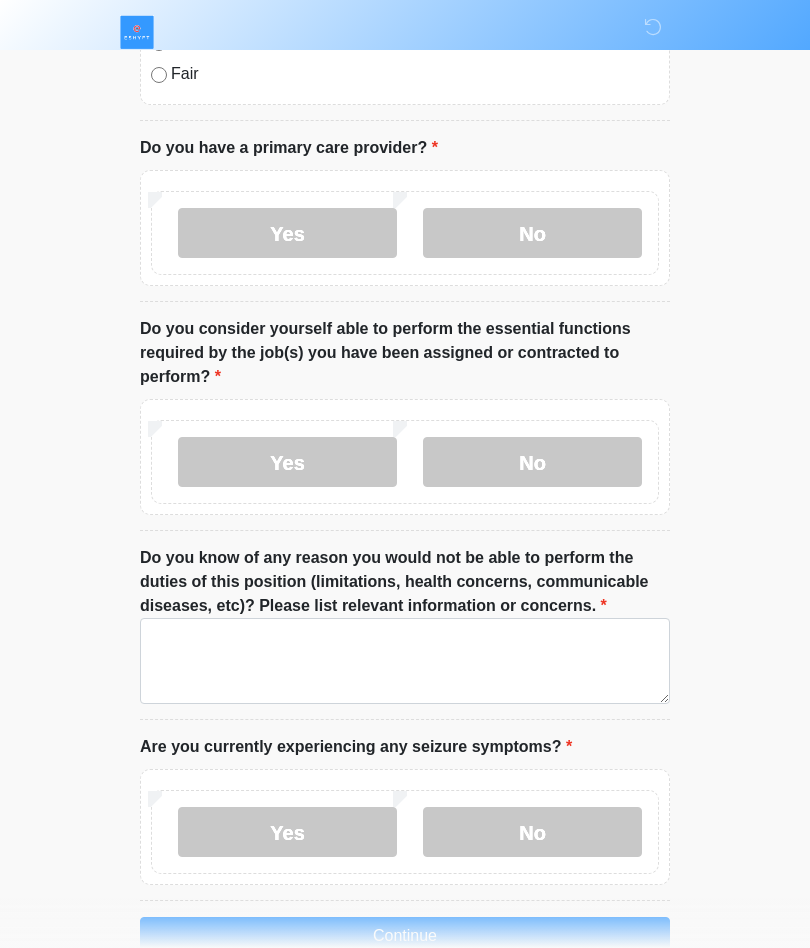 click on "No" at bounding box center [532, 832] 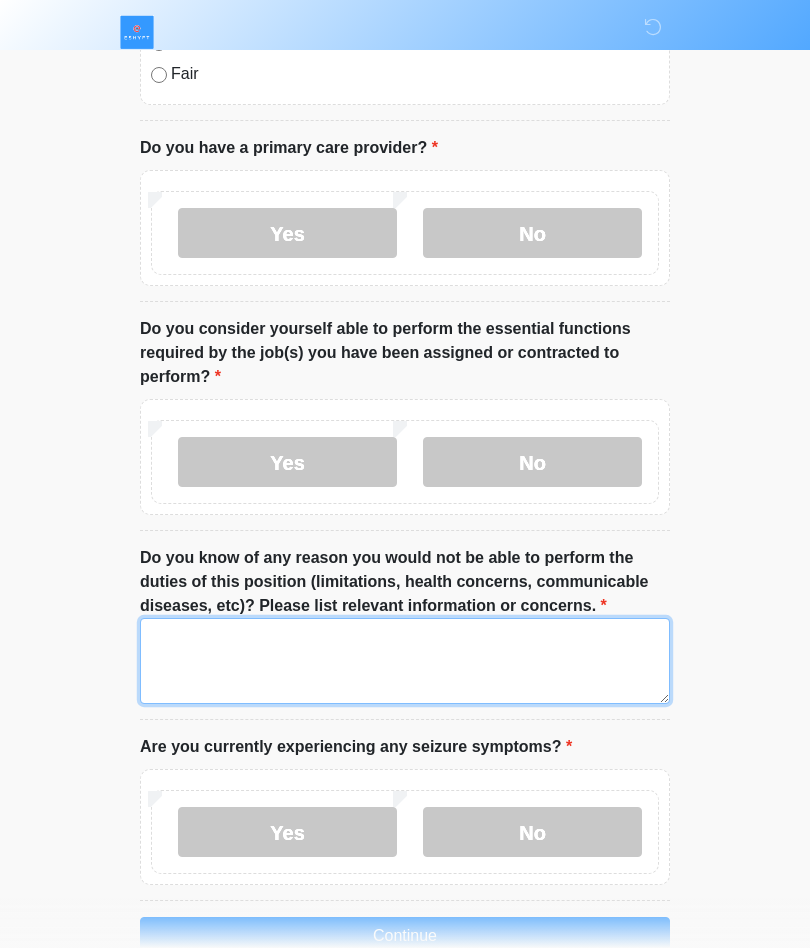 click on "Do you know of any reason you would not be able to perform the duties of this position (limitations, health concerns, communicable diseases, etc)?  Please list relevant information or concerns." at bounding box center (405, 661) 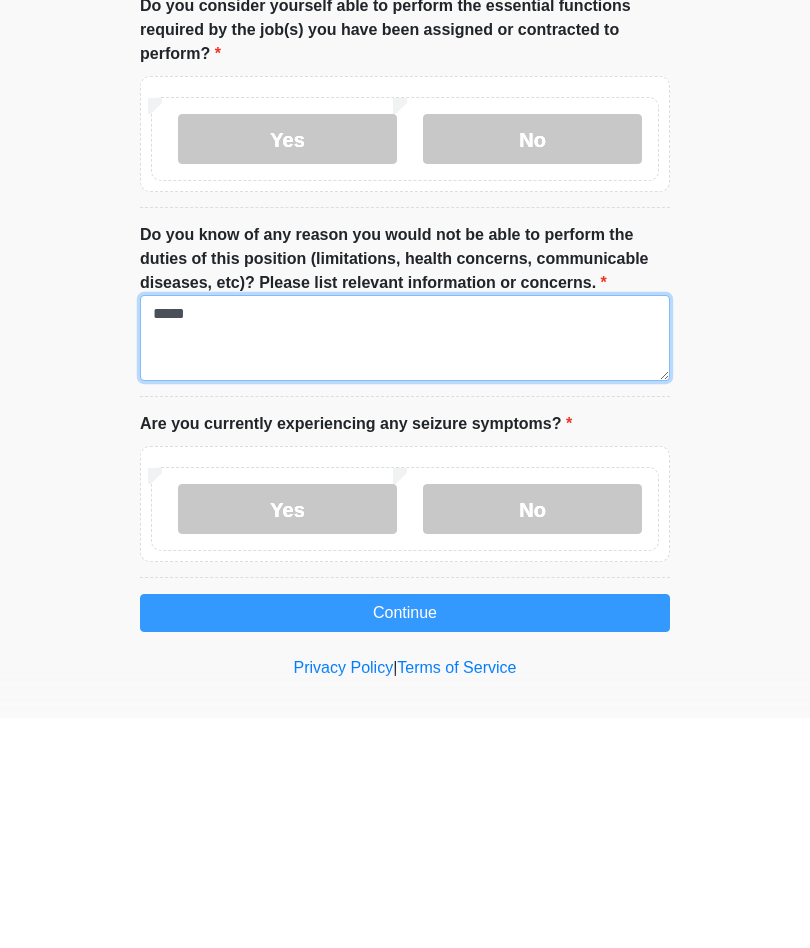 type on "****" 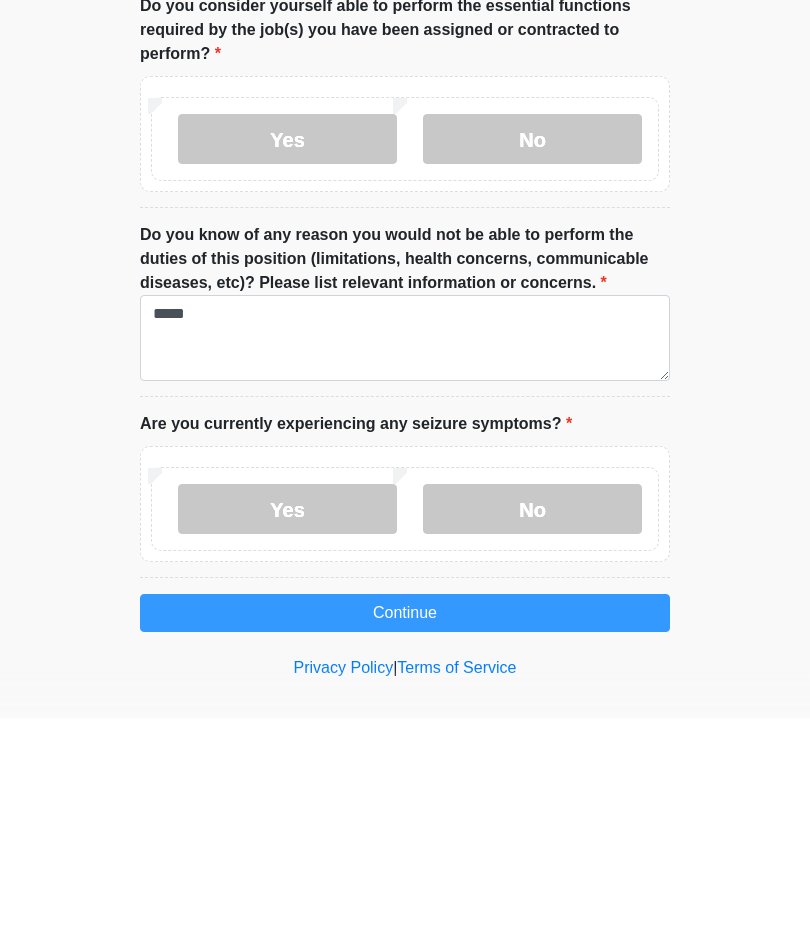 click on "Continue" at bounding box center [405, 844] 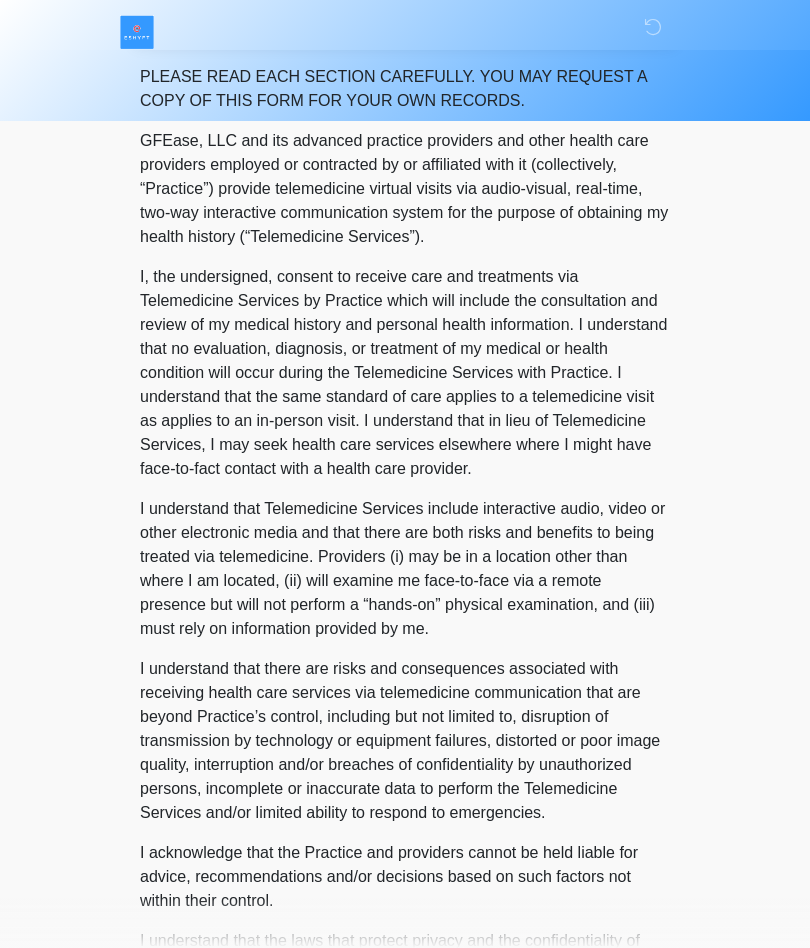 scroll, scrollTop: 0, scrollLeft: 0, axis: both 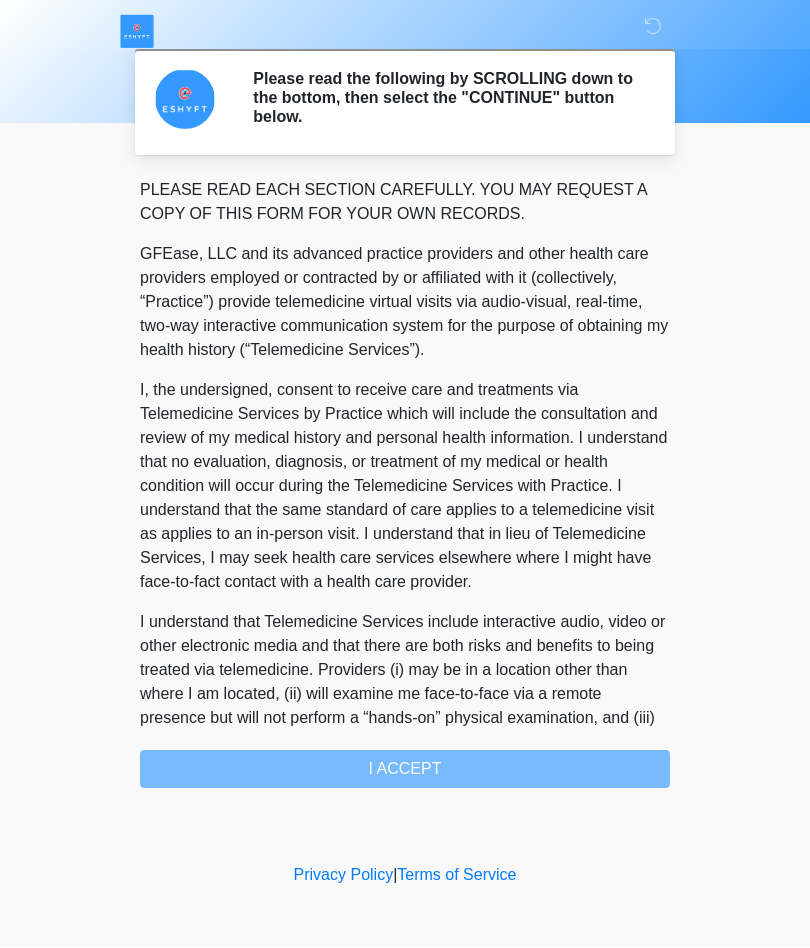 click on "PLEASE READ EACH SECTION CAREFULLY. YOU MAY REQUEST A COPY OF THIS FORM FOR YOUR OWN RECORDS. GFEase, LLC and its advanced practice providers and other health care providers employed or contracted by or affiliated with it (collectively, “Practice”) provide telemedicine virtual visits via audio-visual, real-time, two-way interactive communication system for the purpose of obtaining my health history (“Telemedicine Services”). I understand that Telemedicine Services include interactive audio, video or other electronic media and that there are both risks and benefits to being treated via telemedicine. Providers (i) may be in a location other than where I am located, (ii) will examine me face-to-face via a remote presence but will not perform a “hands-on” physical examination, and (iii) must rely on information provided by me.
I ACCEPT" at bounding box center [405, 484] 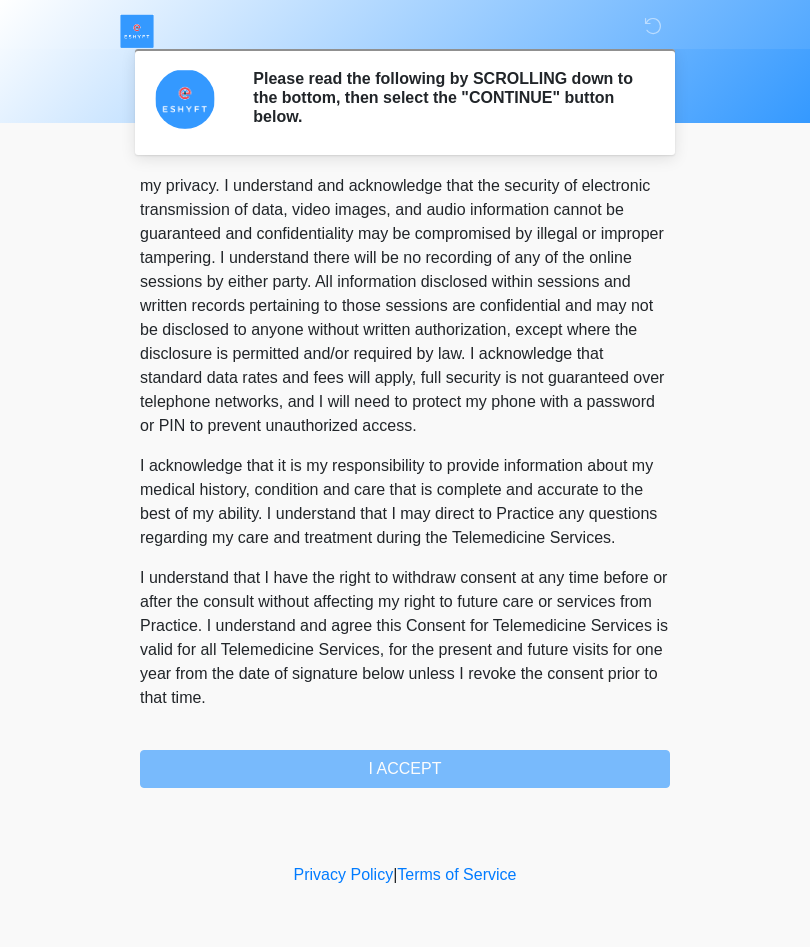 scroll, scrollTop: 1036, scrollLeft: 0, axis: vertical 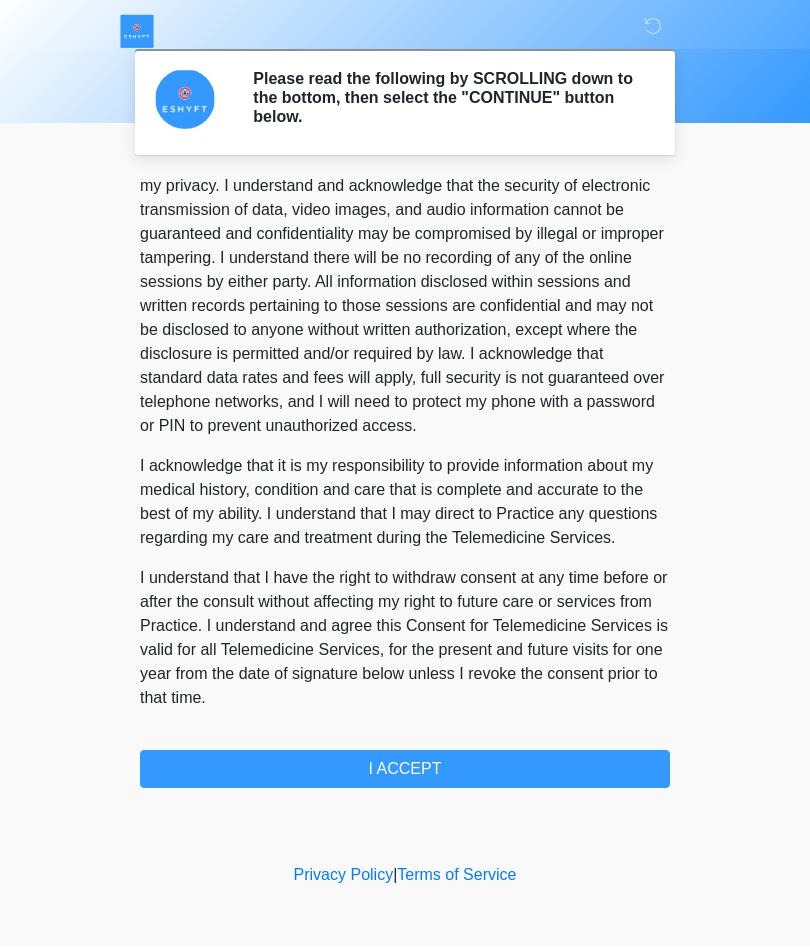 click on "I ACCEPT" at bounding box center [405, 770] 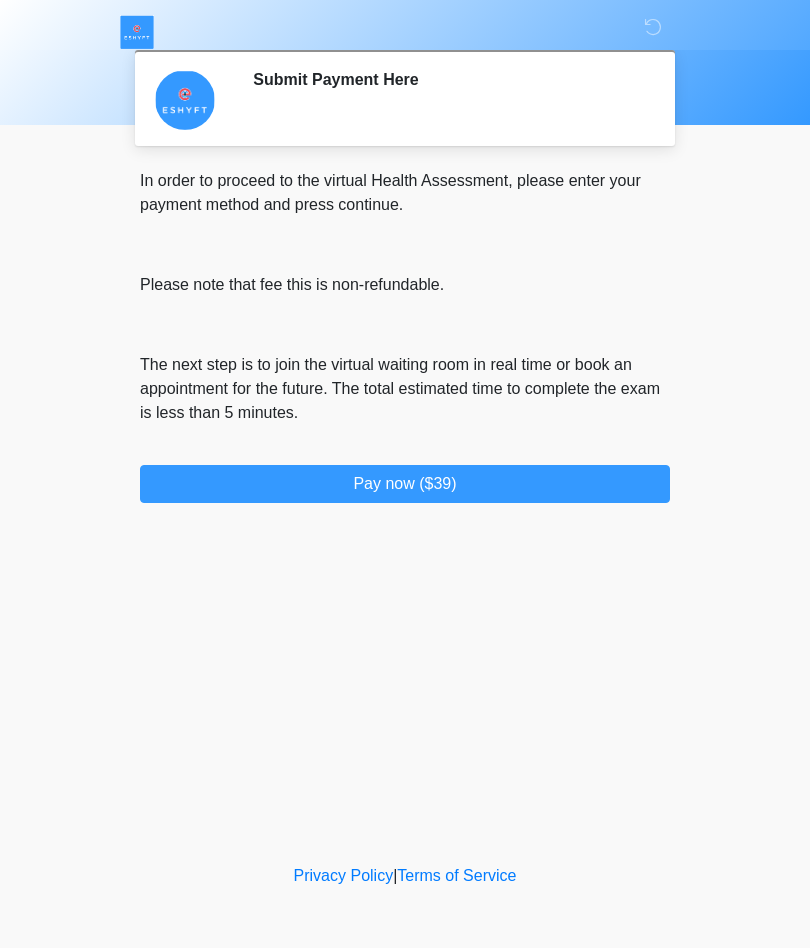click on "Pay now ($39)" at bounding box center (405, 484) 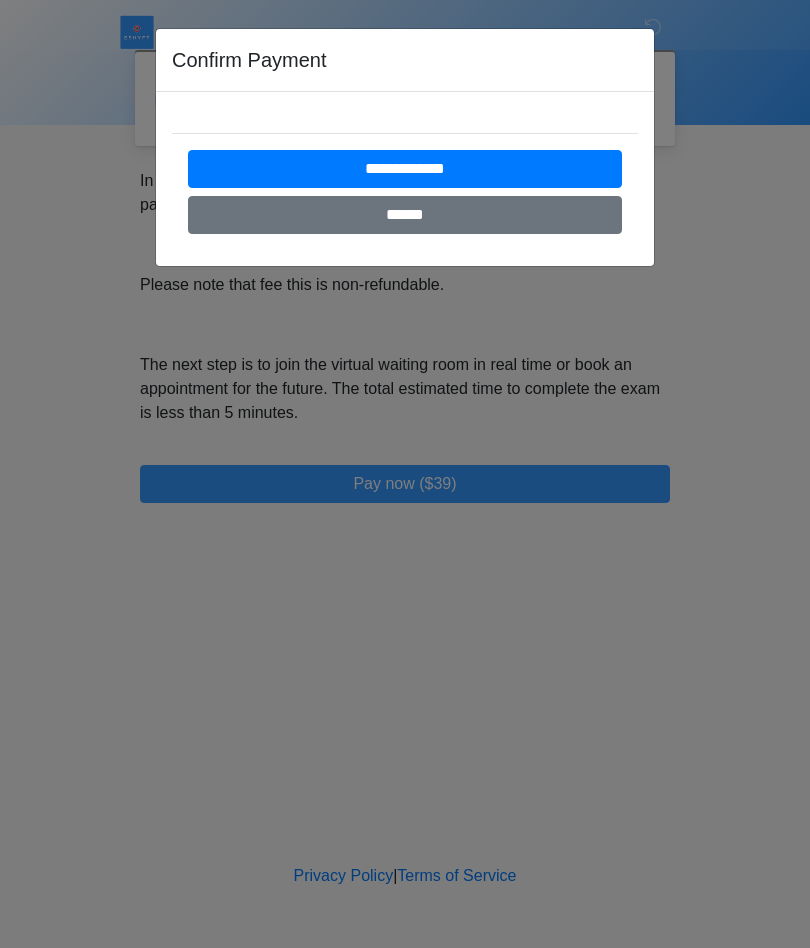 click on "**********" at bounding box center (405, 179) 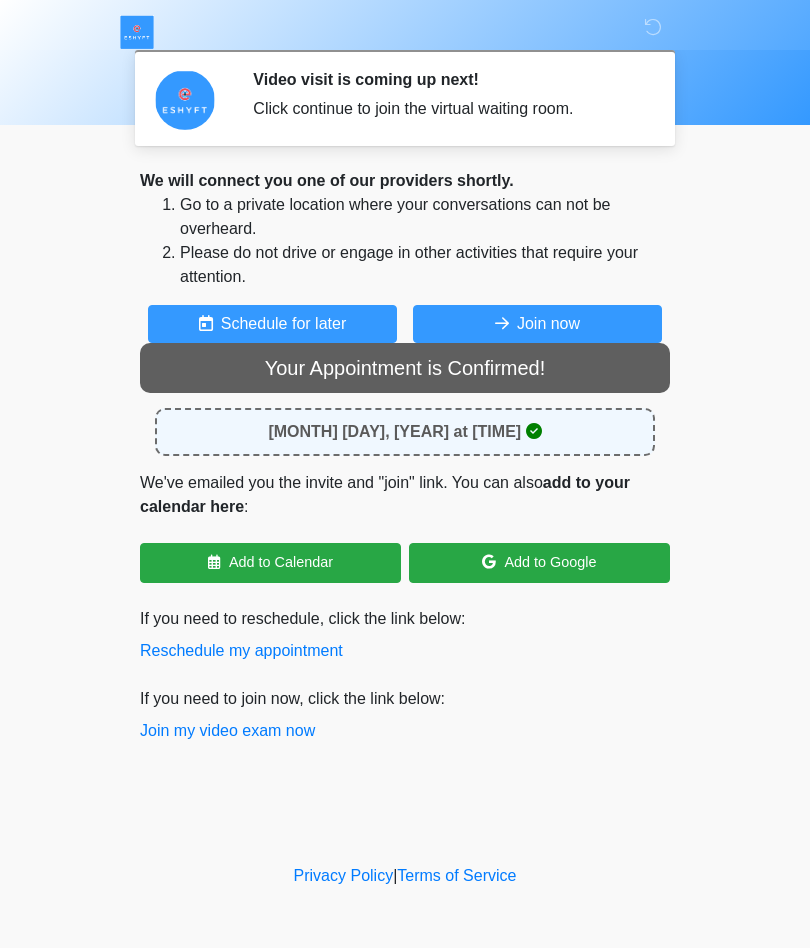 click on "Join now" at bounding box center [537, 324] 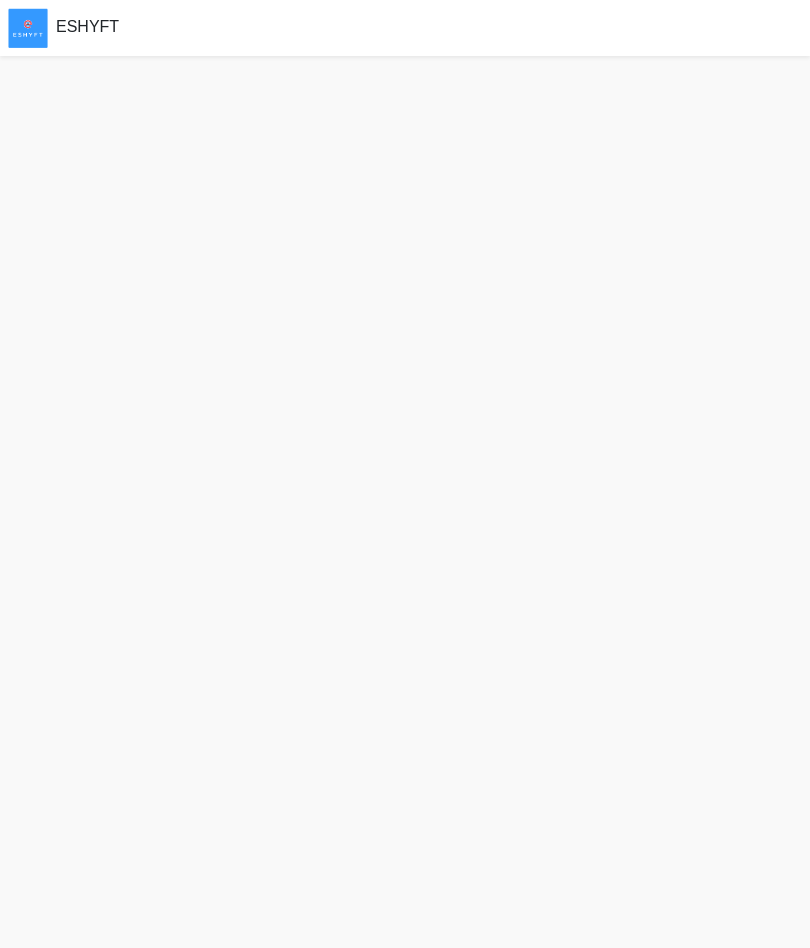 scroll, scrollTop: 0, scrollLeft: 0, axis: both 